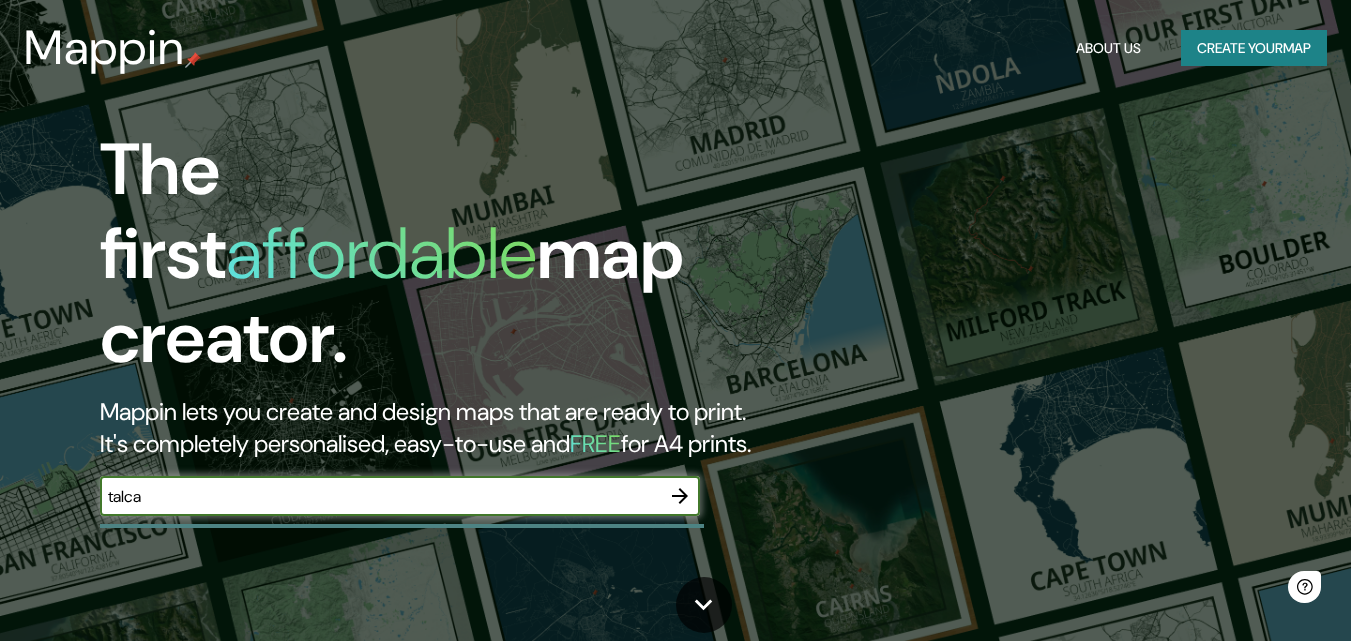 scroll, scrollTop: 0, scrollLeft: 0, axis: both 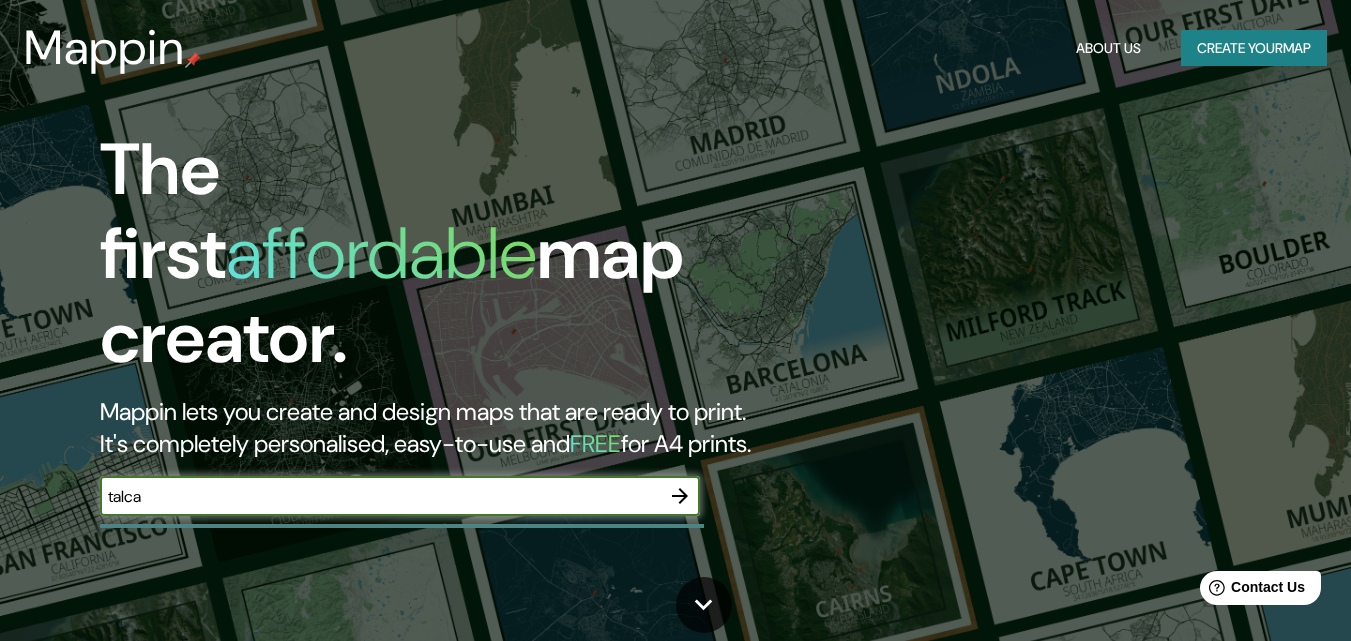 click at bounding box center [680, 496] 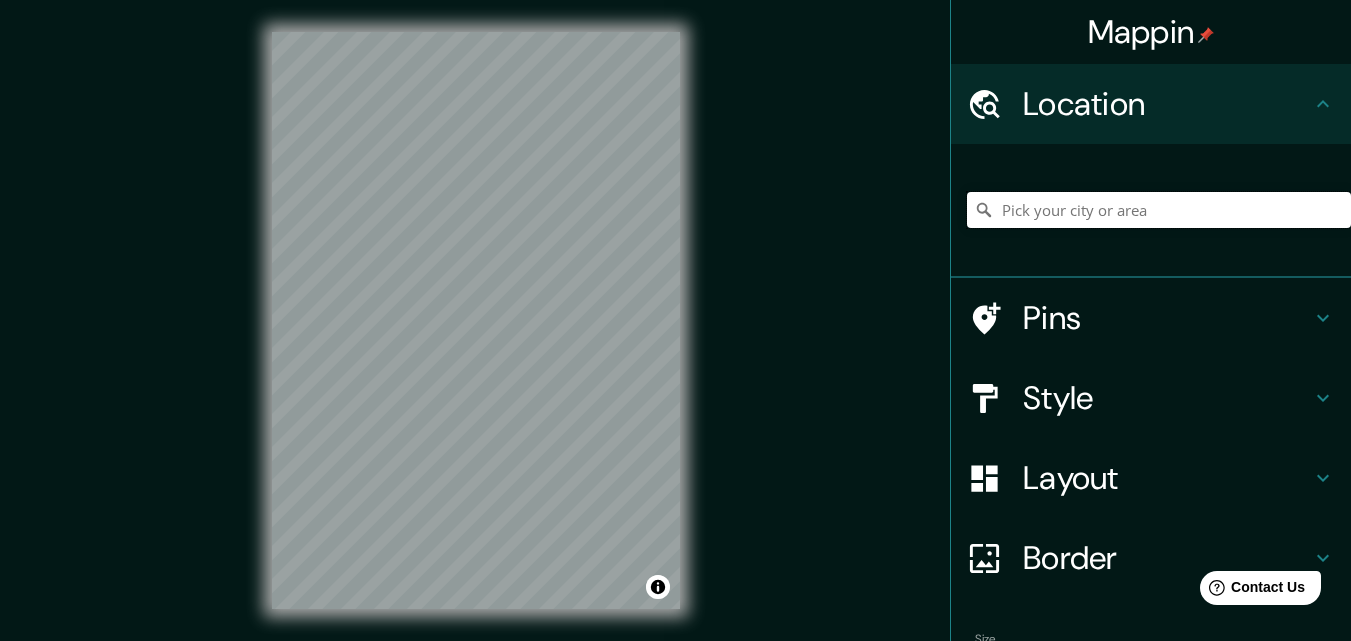 click at bounding box center (1159, 210) 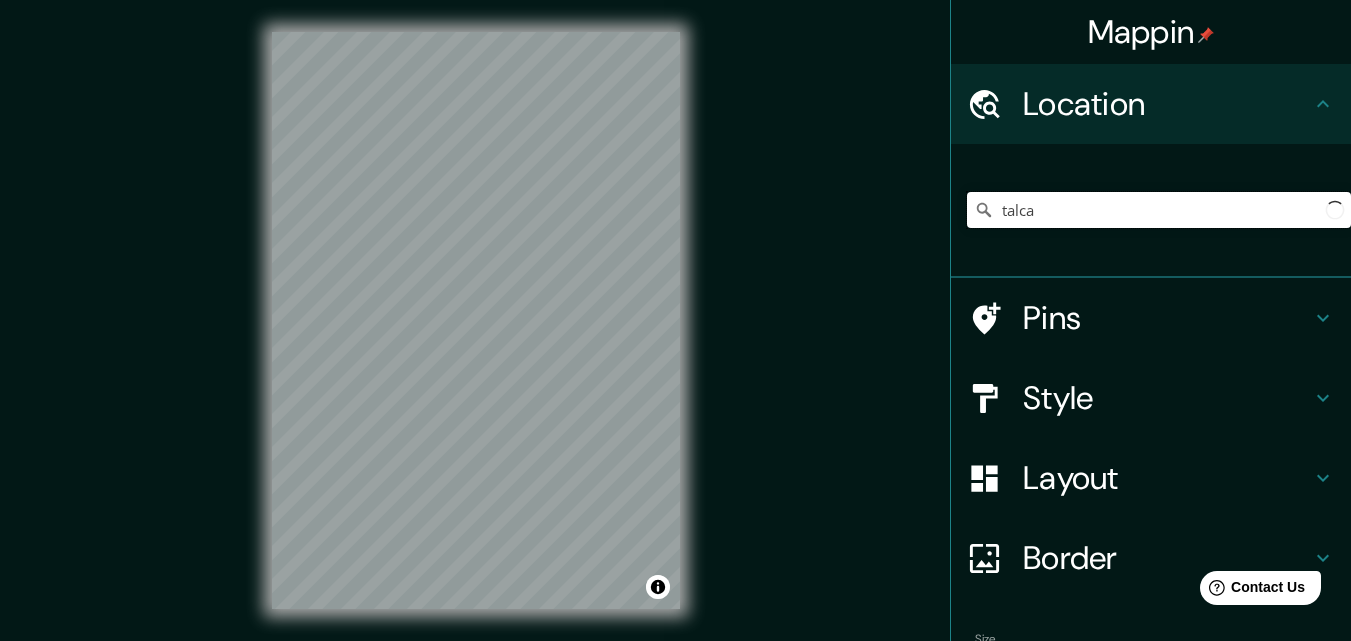 type on "talca" 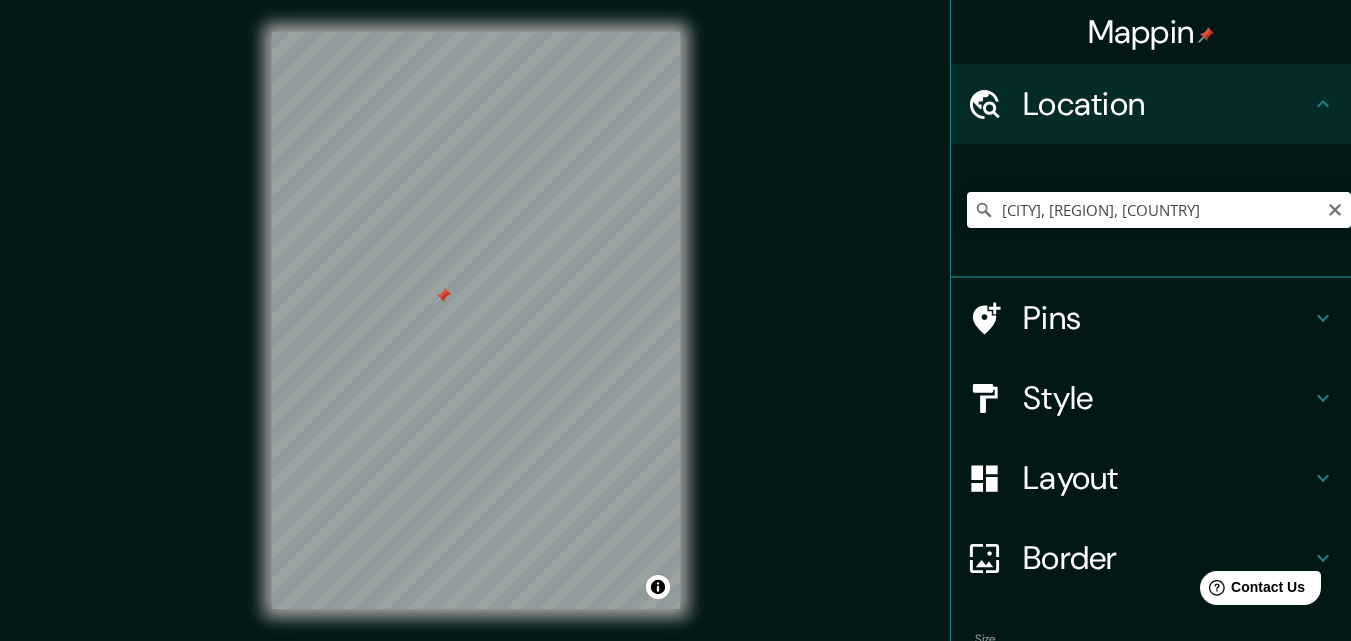 click on "Pins" at bounding box center (1167, 104) 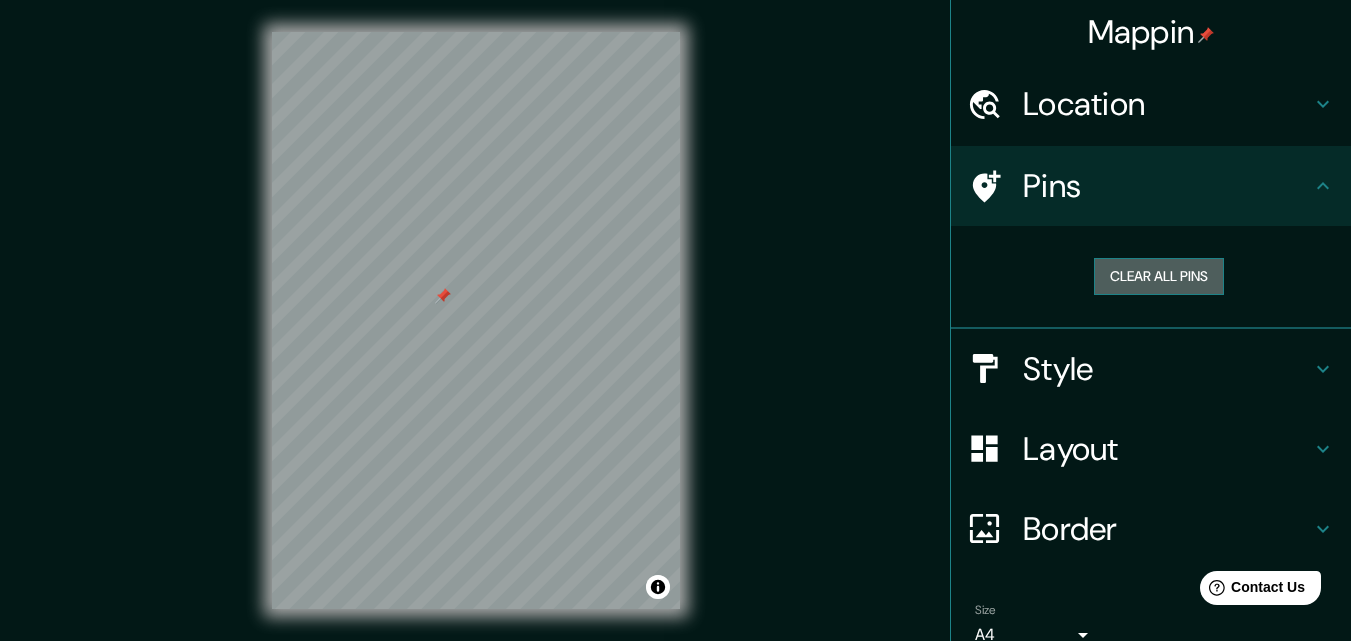 click on "Clear all pins" at bounding box center [1159, 276] 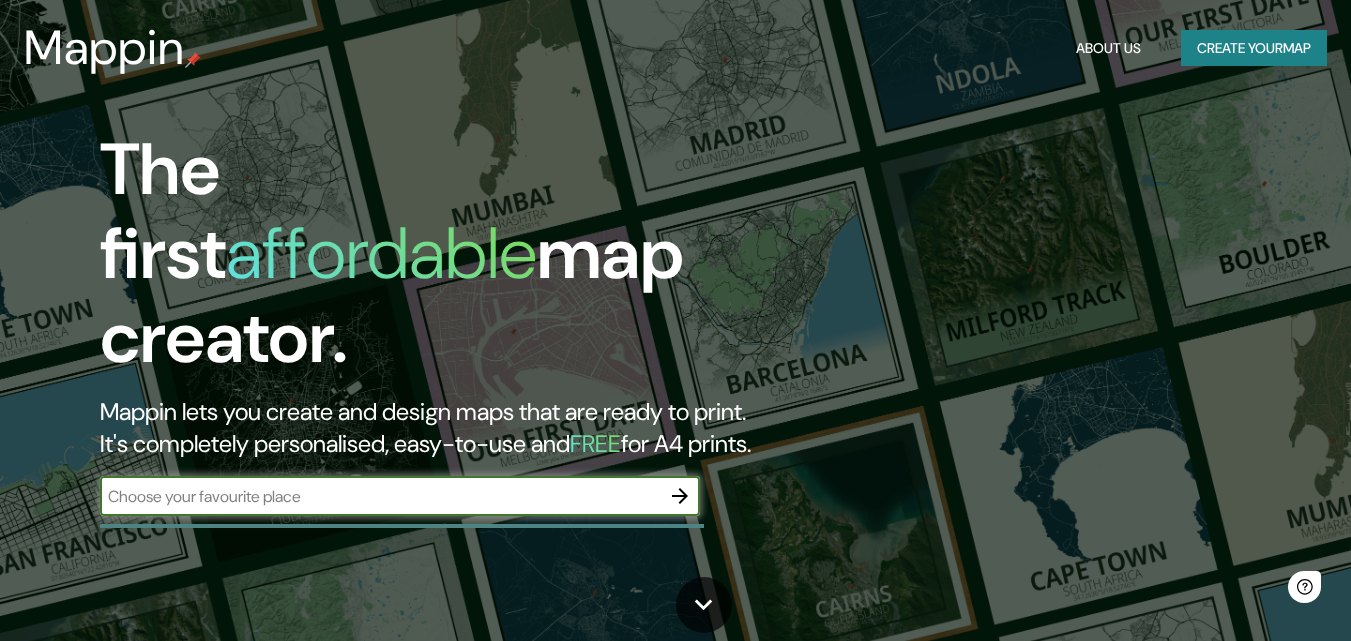 scroll, scrollTop: 0, scrollLeft: 0, axis: both 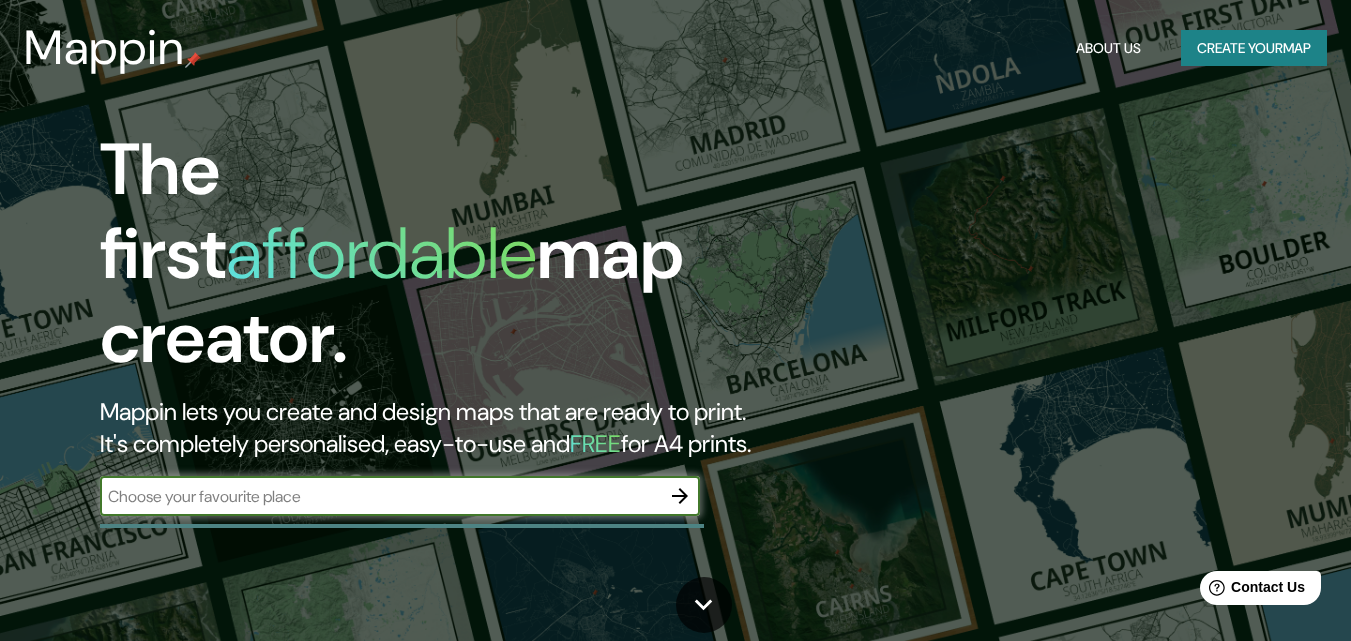 click at bounding box center (380, 496) 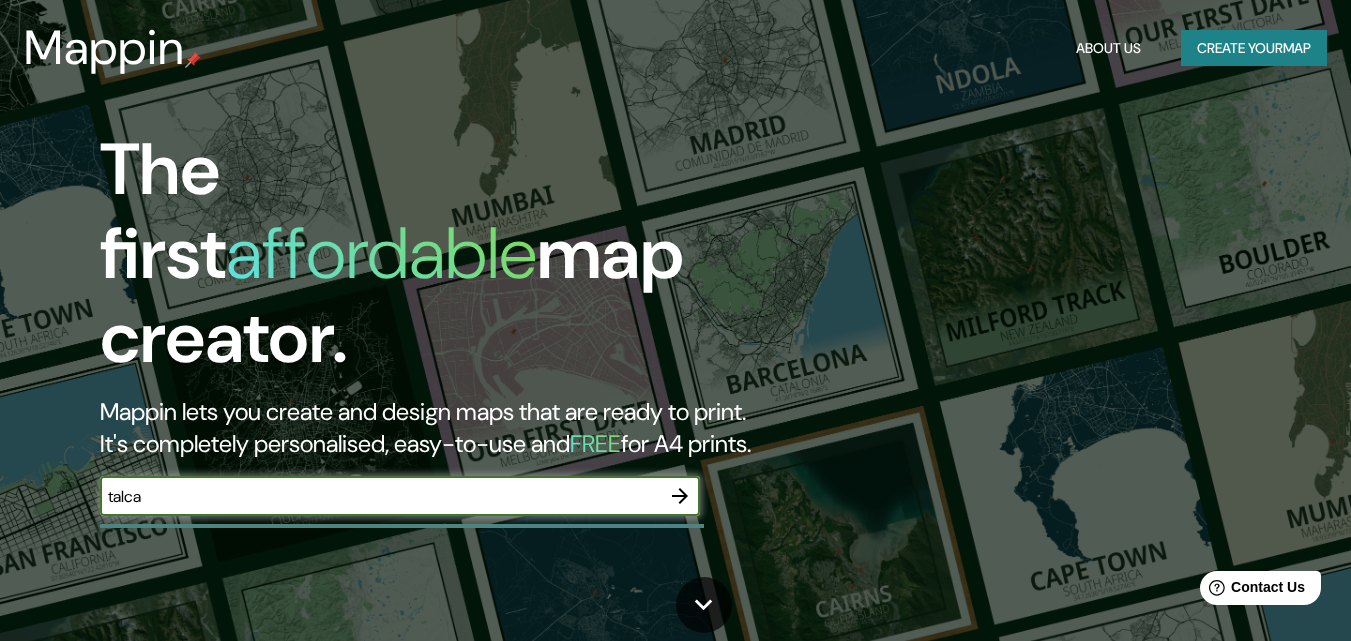 click on "talca" at bounding box center (380, 496) 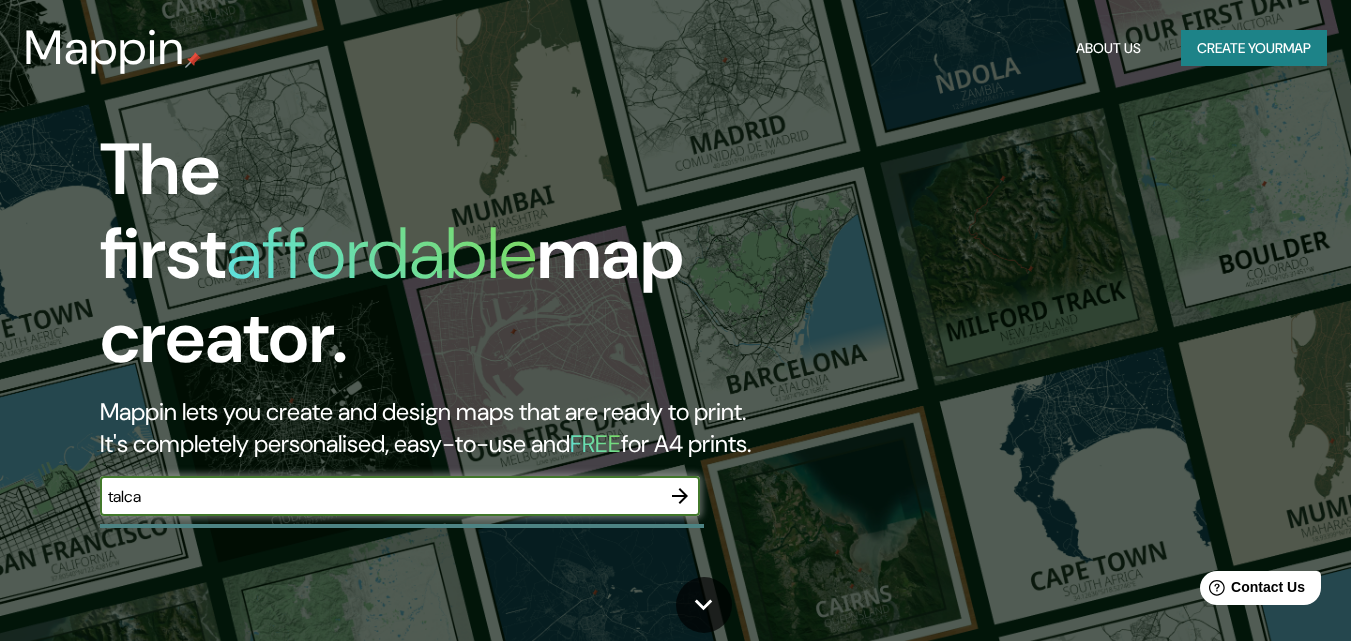 click at bounding box center (680, 496) 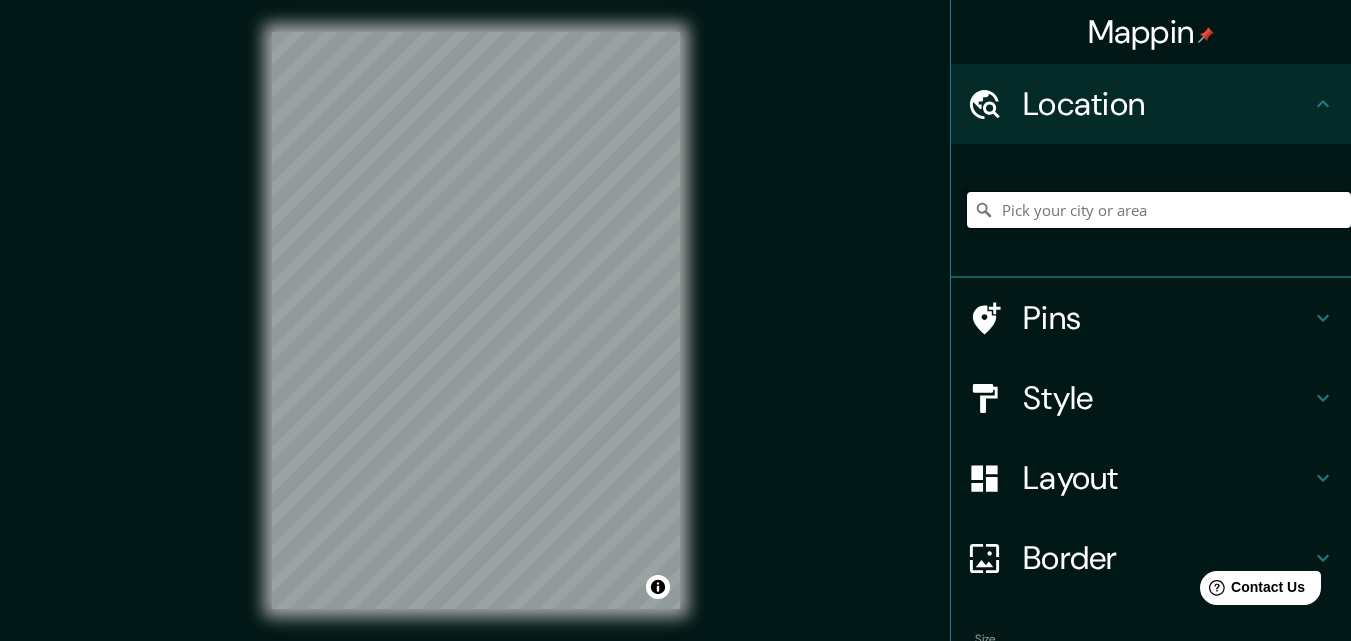 click at bounding box center (1159, 210) 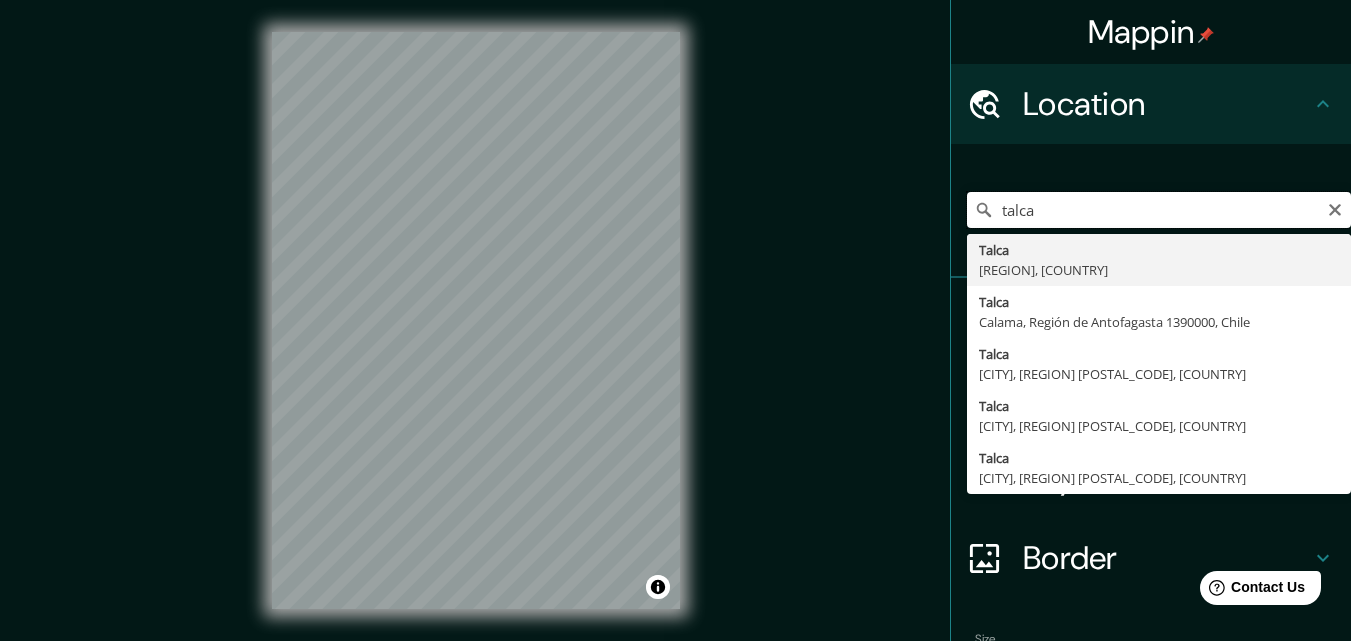 type on "talca" 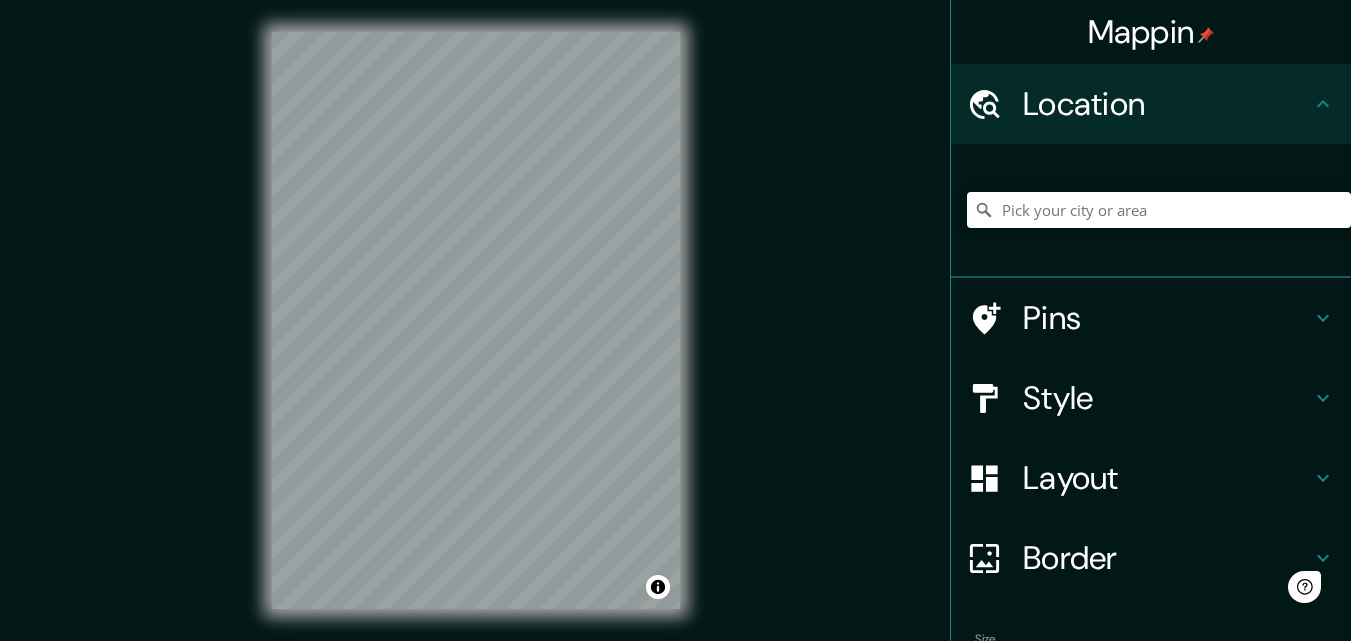 scroll, scrollTop: 0, scrollLeft: 0, axis: both 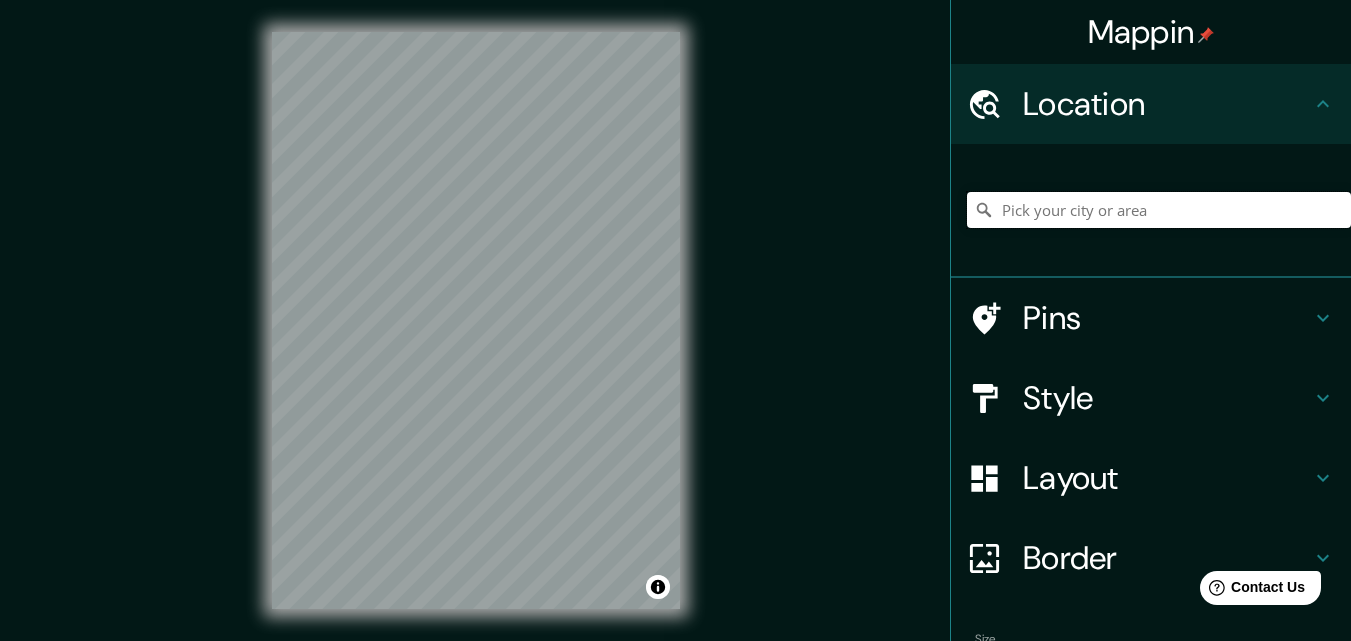 click at bounding box center [1159, 210] 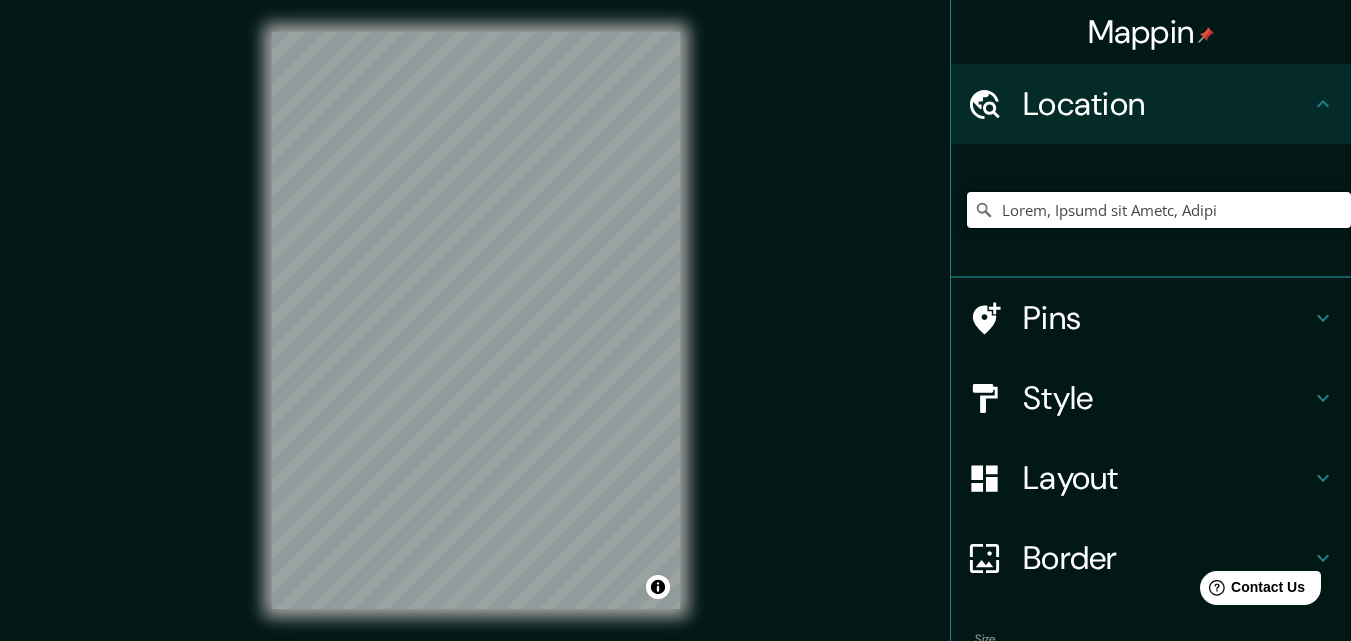 type on "Lorem, Ipsumd sit Ametc, Adipi" 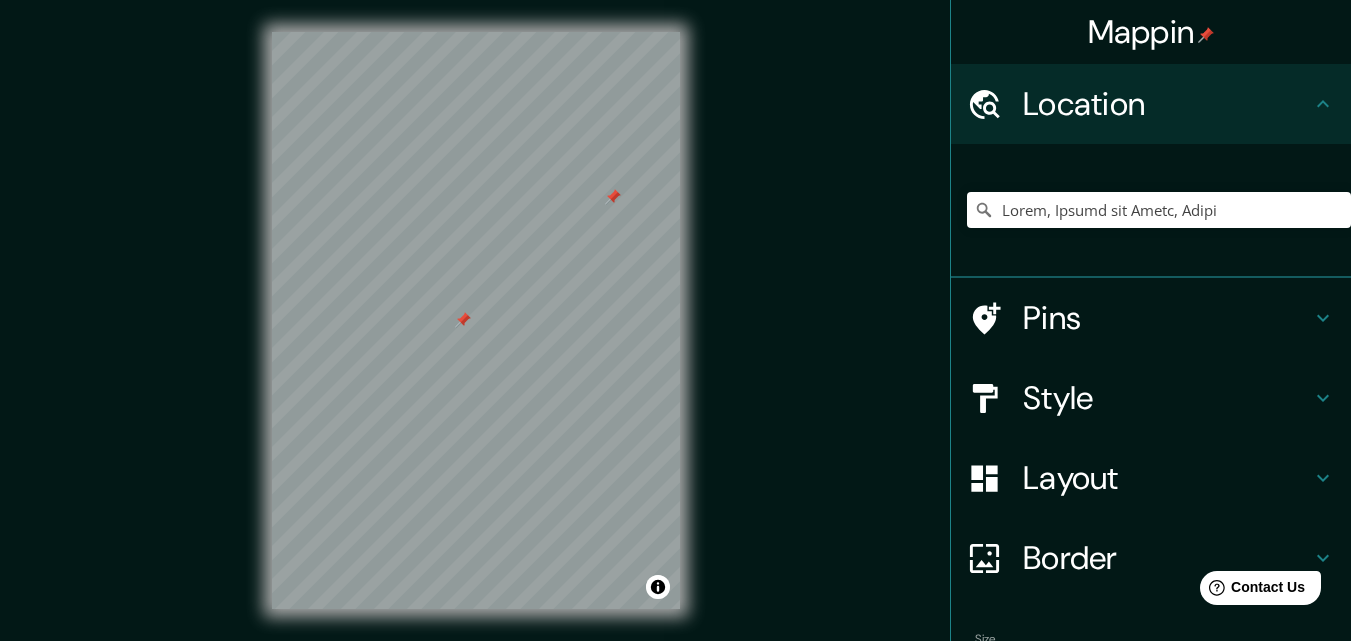 drag, startPoint x: 683, startPoint y: 172, endPoint x: 768, endPoint y: 169, distance: 85.052925 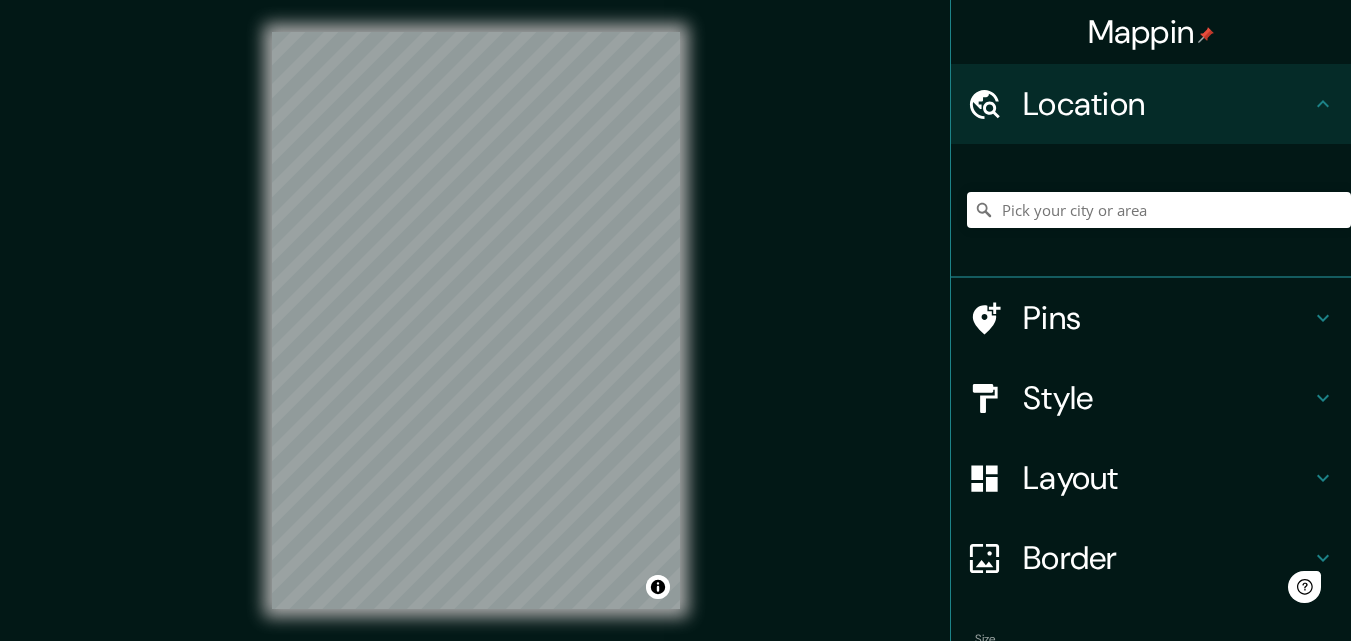 scroll, scrollTop: 0, scrollLeft: 0, axis: both 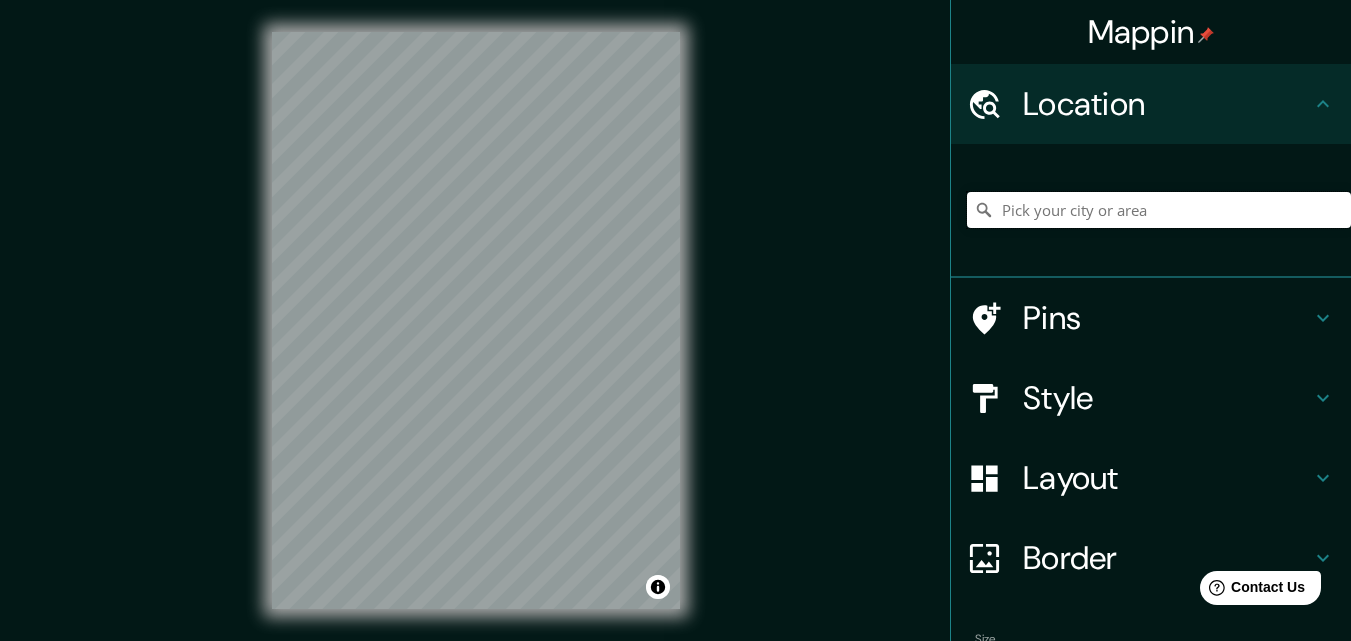 click at bounding box center [1159, 210] 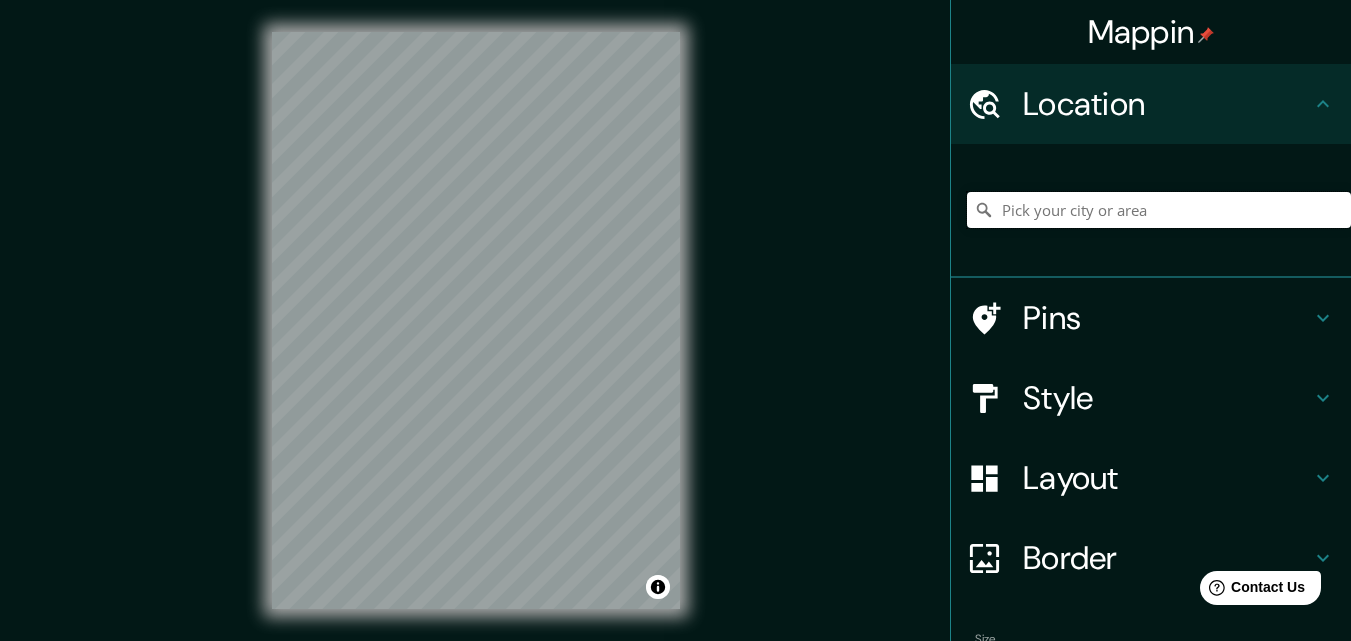 drag, startPoint x: 1047, startPoint y: 222, endPoint x: 1011, endPoint y: 207, distance: 39 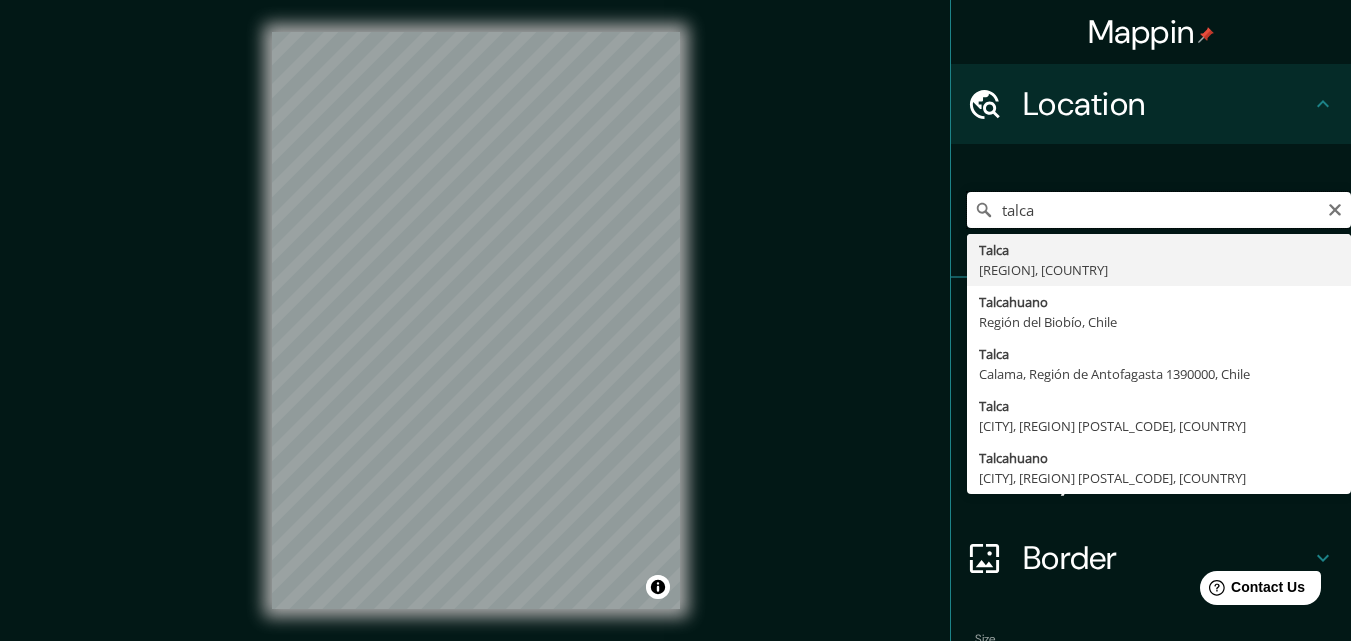 type on "talca" 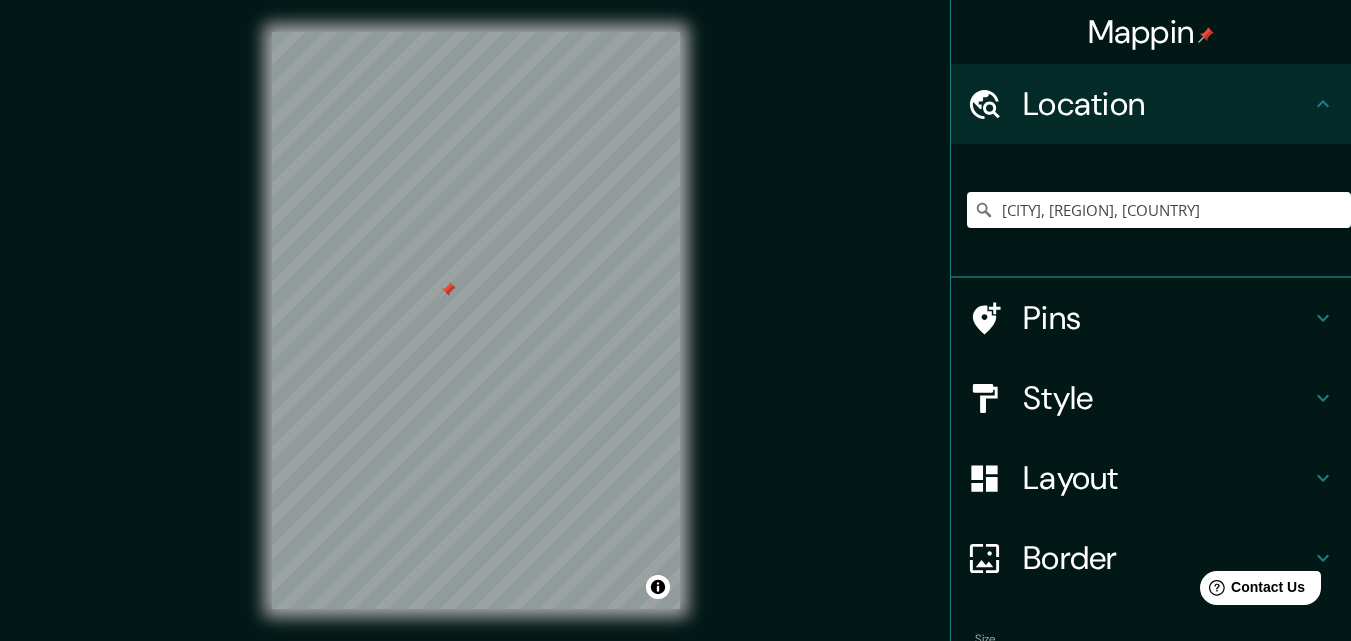 click on "Mappin Location [CITY], [REGION], [COUNTRY] Pins Style Layout Border Choose a border. Hint : you can make layers of the frame opaque to create some cool effects. None Simple Transparent Fancy Size A4 single Create your map © Mapbox © OpenStreetMap Improve this map Any problems, suggestions, or concerns please email help@example.com . . ." at bounding box center (675, 336) 